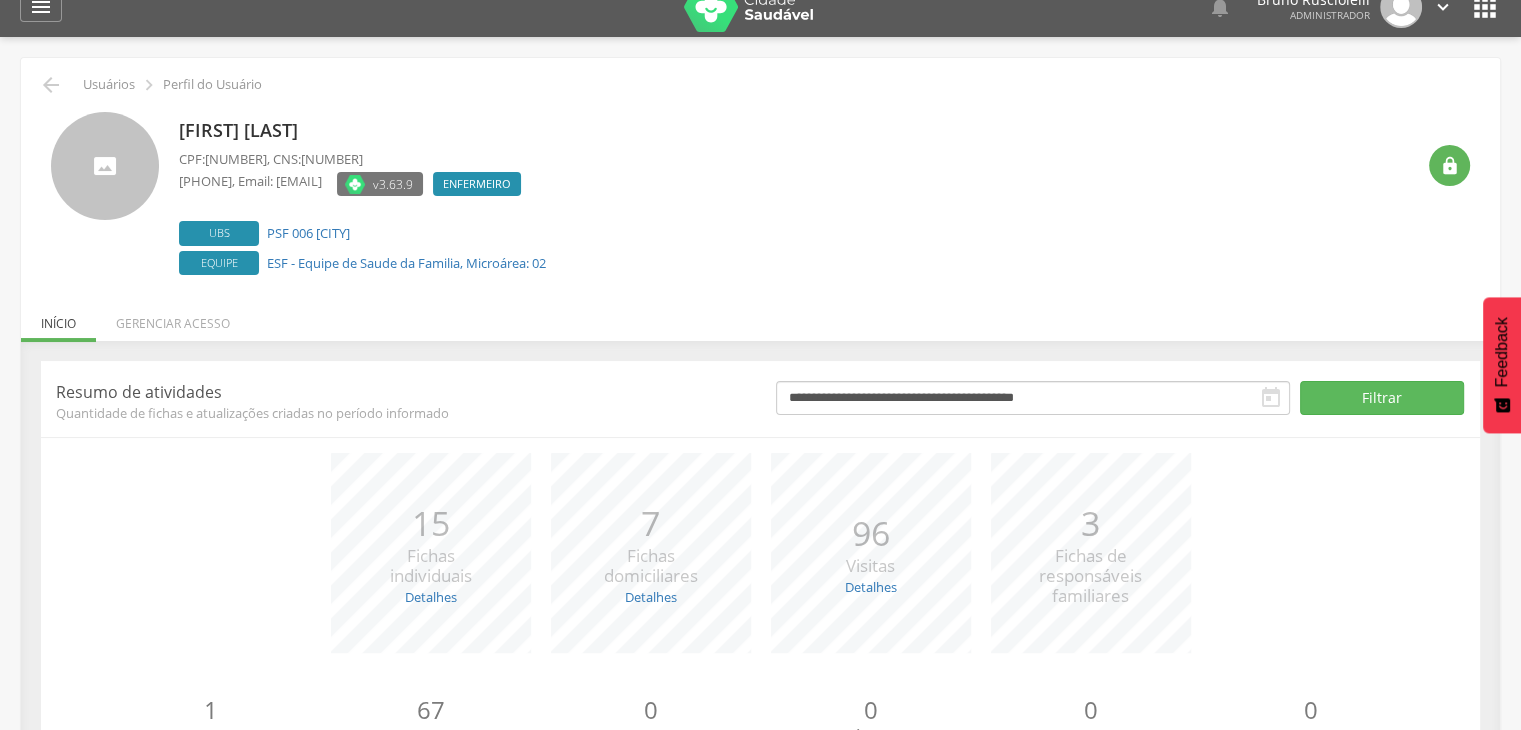 scroll, scrollTop: 22, scrollLeft: 0, axis: vertical 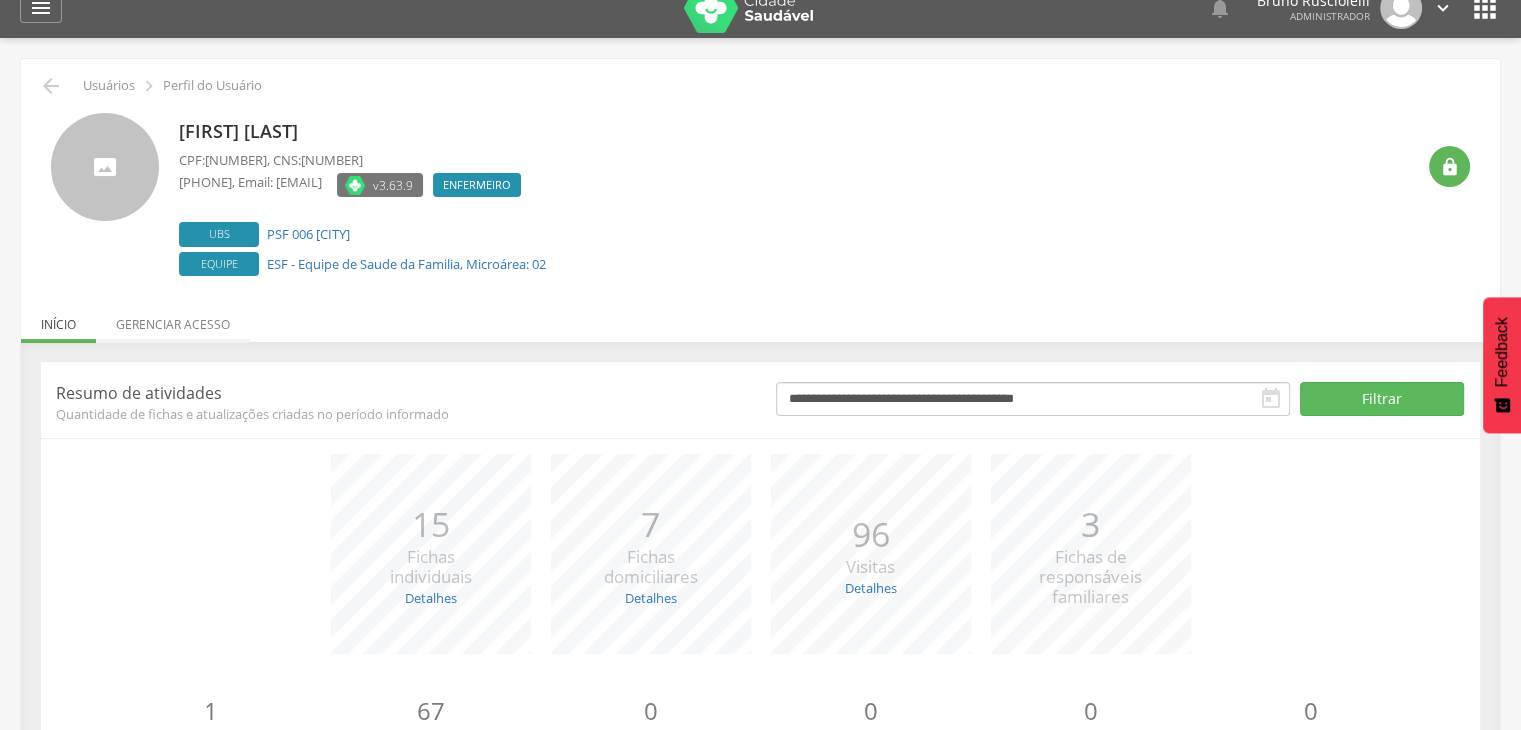 click on "Gerenciar acesso" at bounding box center [173, 319] 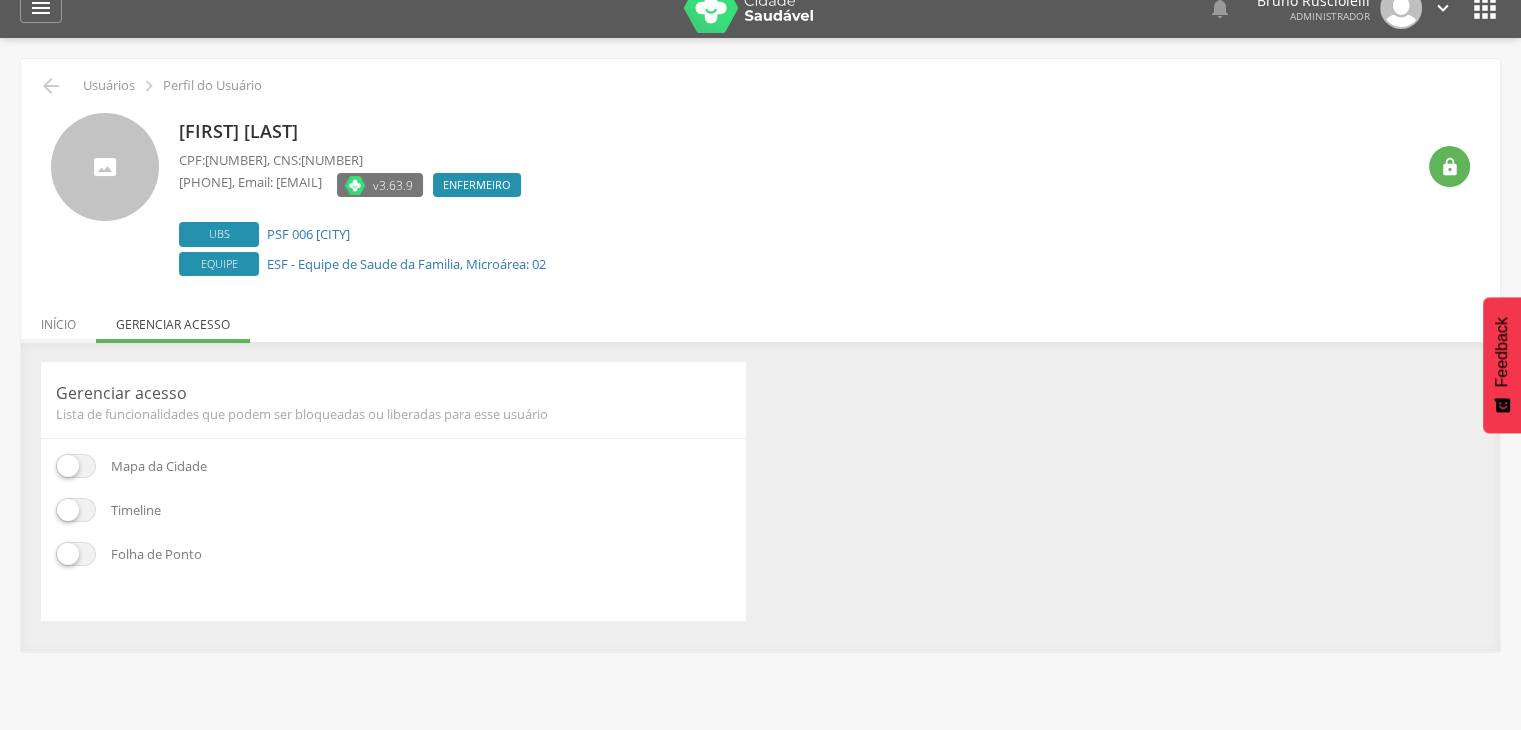 click on "Início" at bounding box center [58, 319] 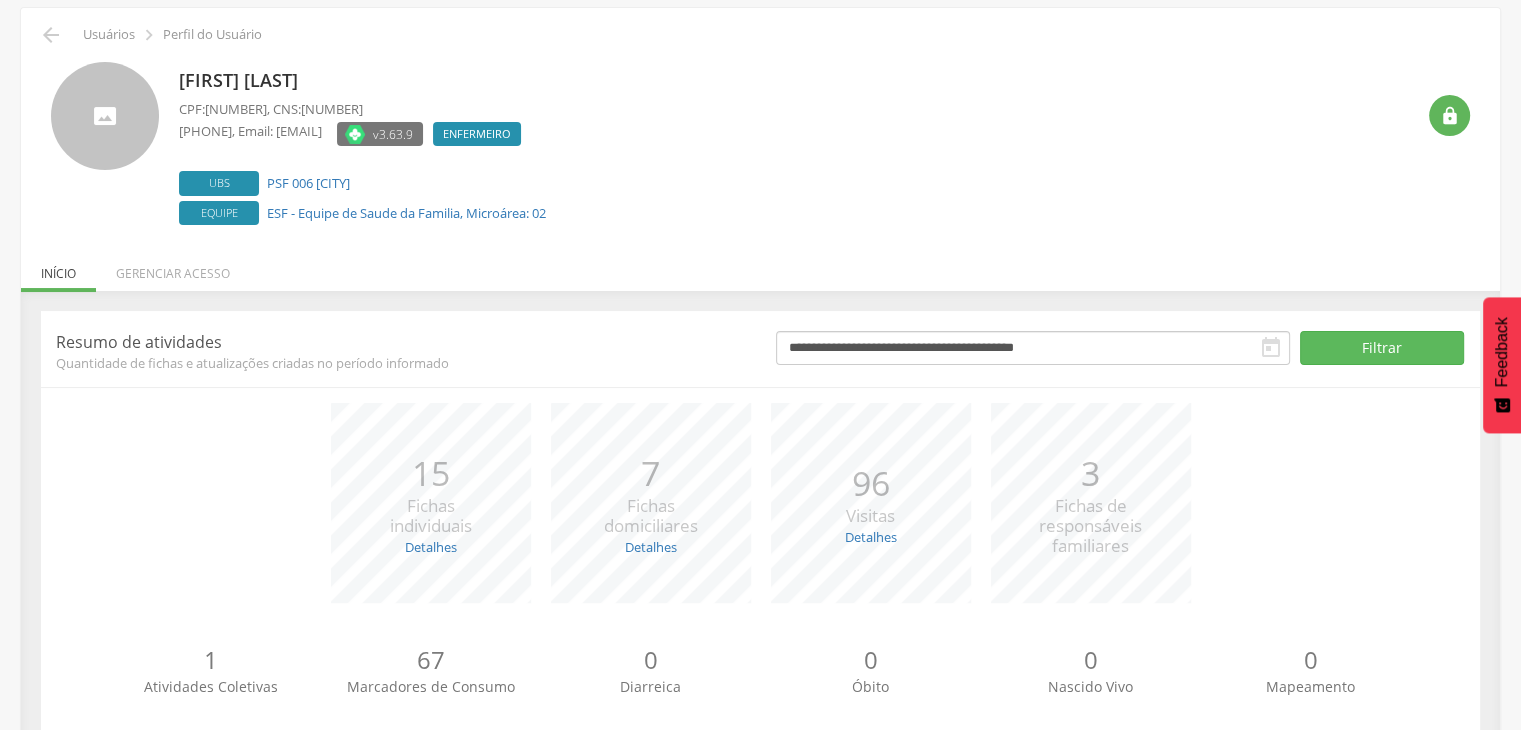 scroll, scrollTop: 121, scrollLeft: 0, axis: vertical 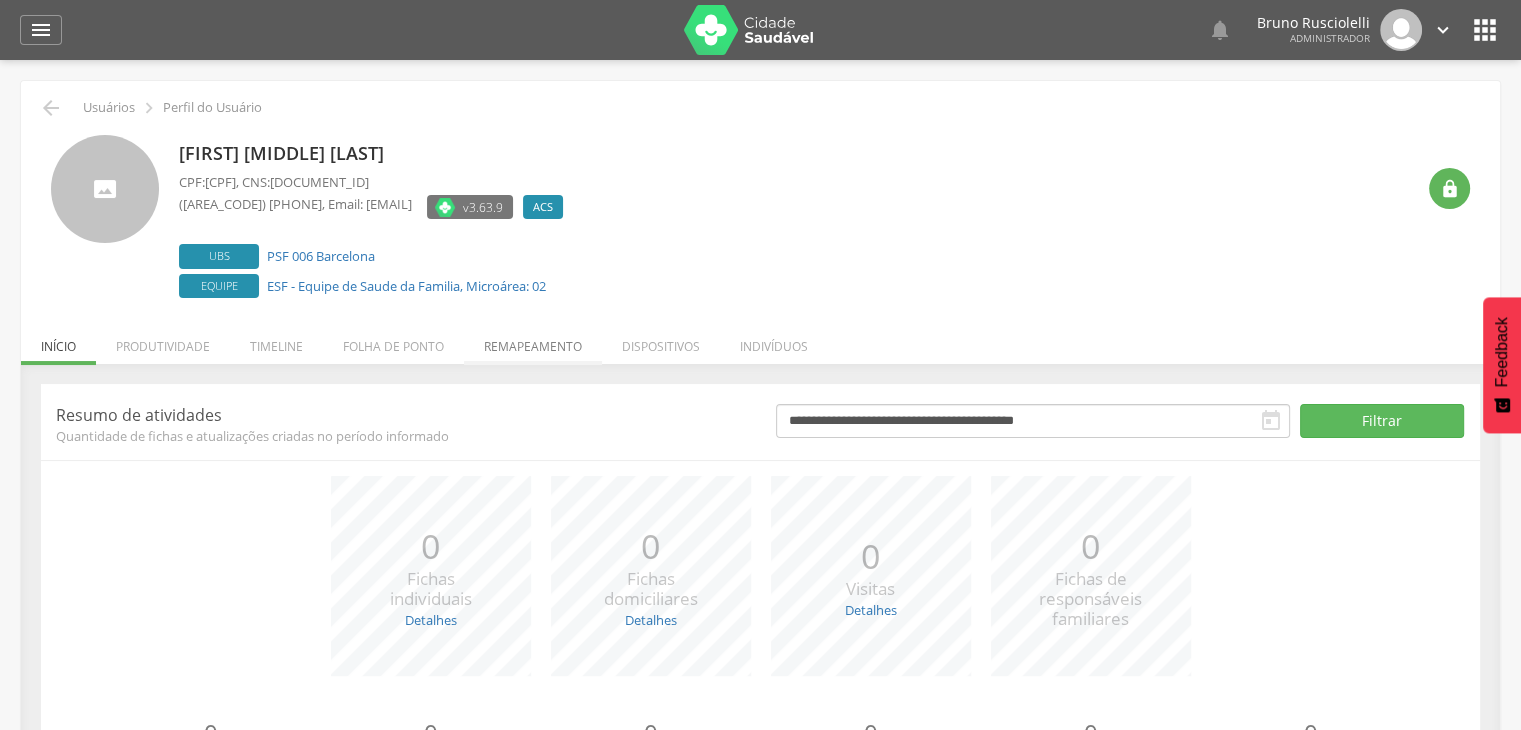 click on "Remapeamento" at bounding box center (533, 341) 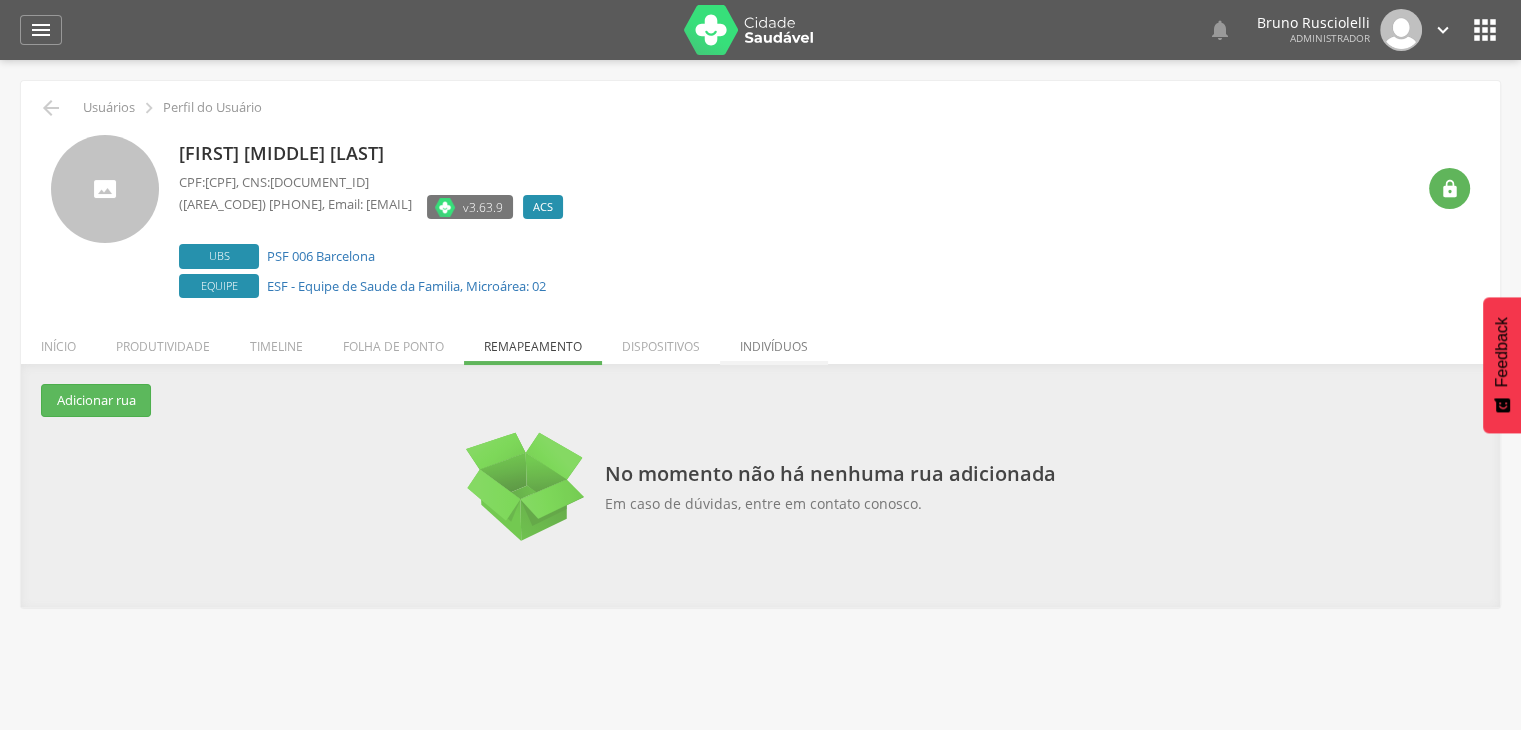 click on "Indivíduos" at bounding box center [774, 341] 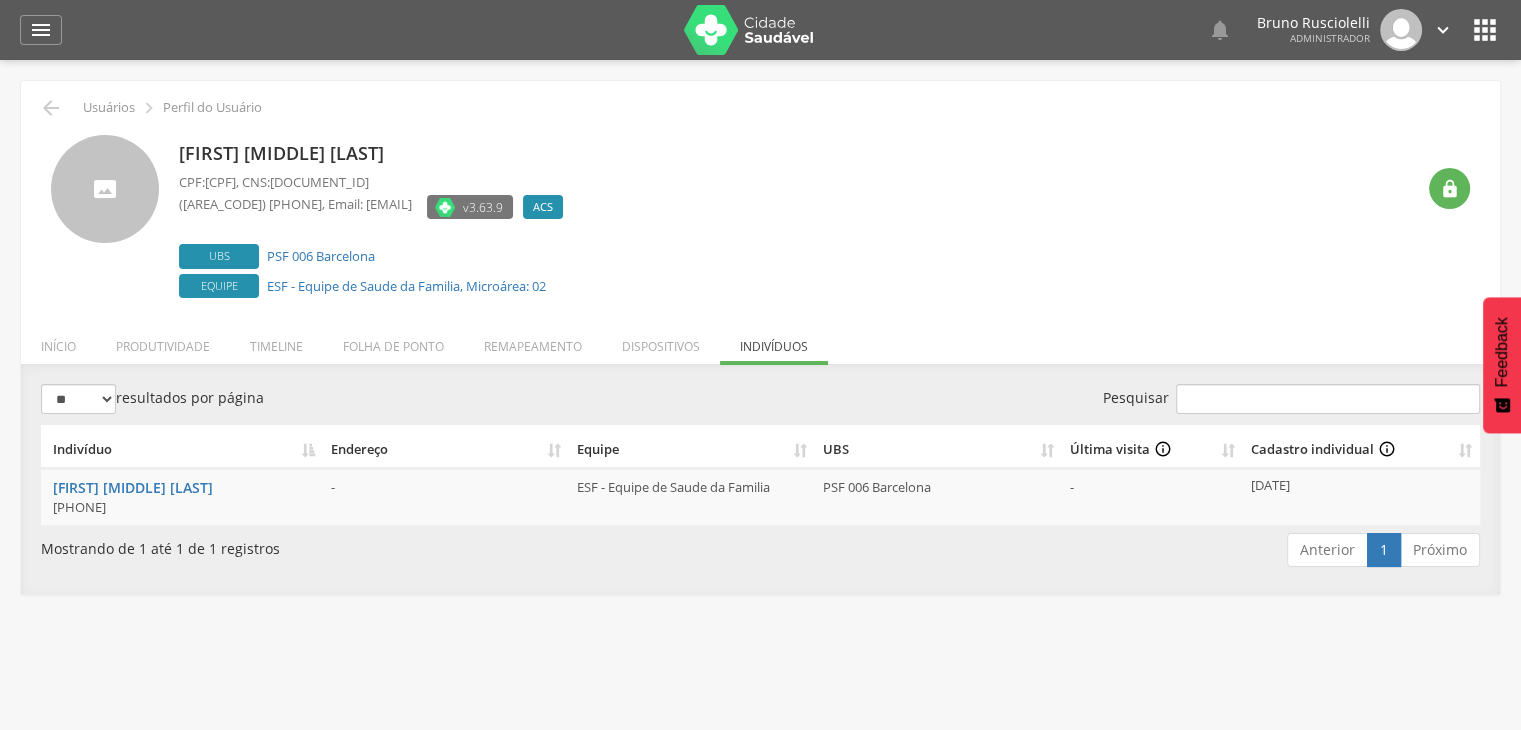 drag, startPoint x: 1252, startPoint y: 481, endPoint x: 1312, endPoint y: 487, distance: 60.299255 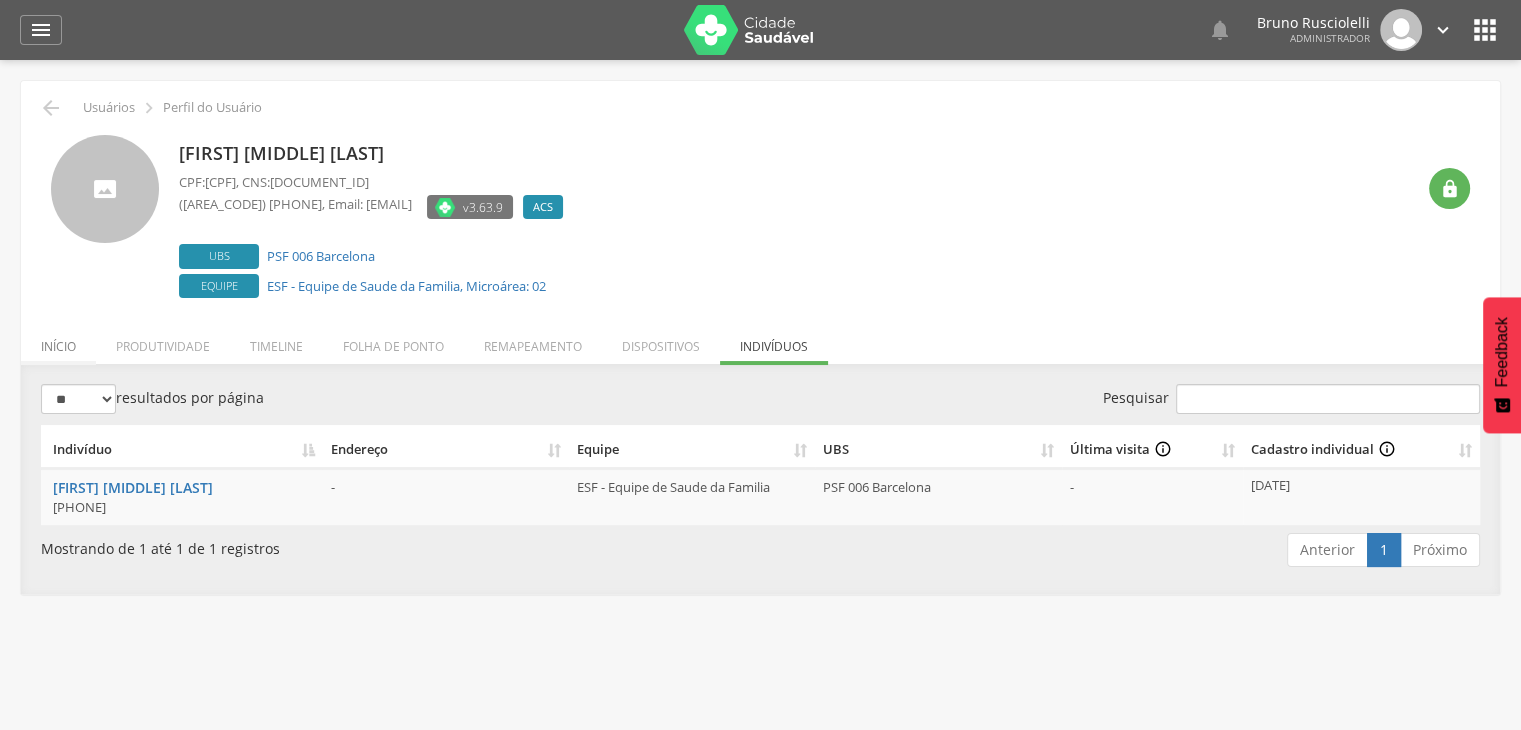 click on "Início" at bounding box center [58, 341] 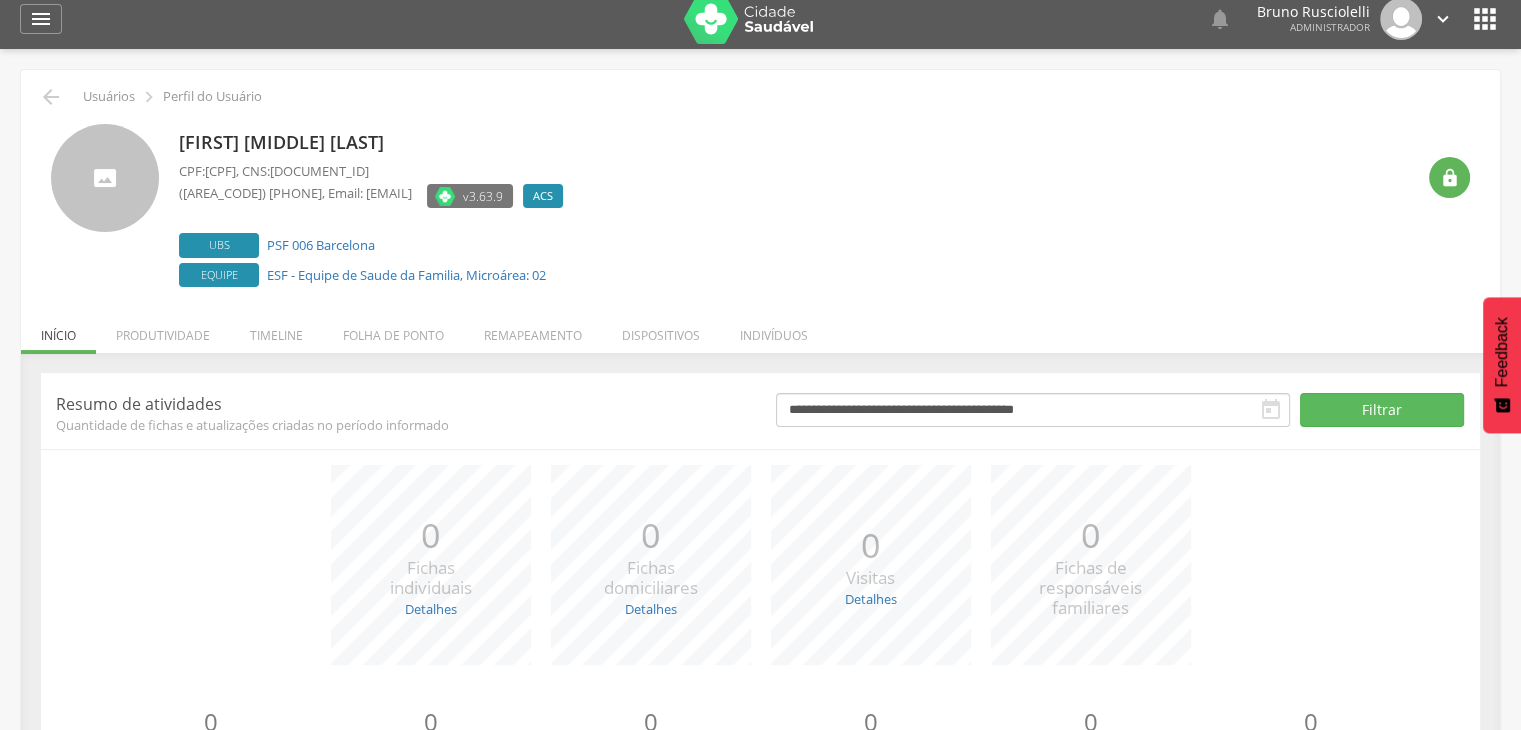 scroll, scrollTop: 0, scrollLeft: 0, axis: both 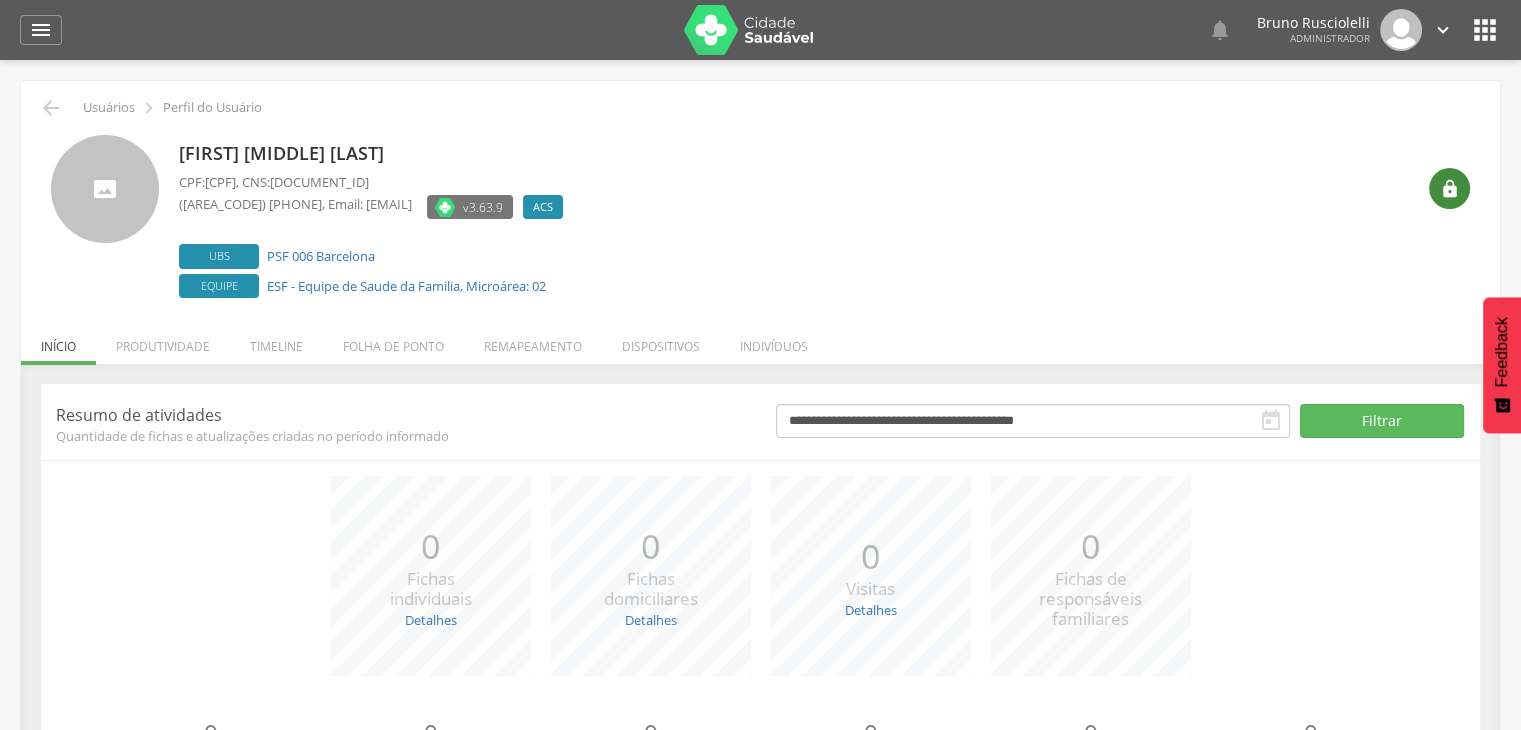 click on "" at bounding box center [1449, 188] 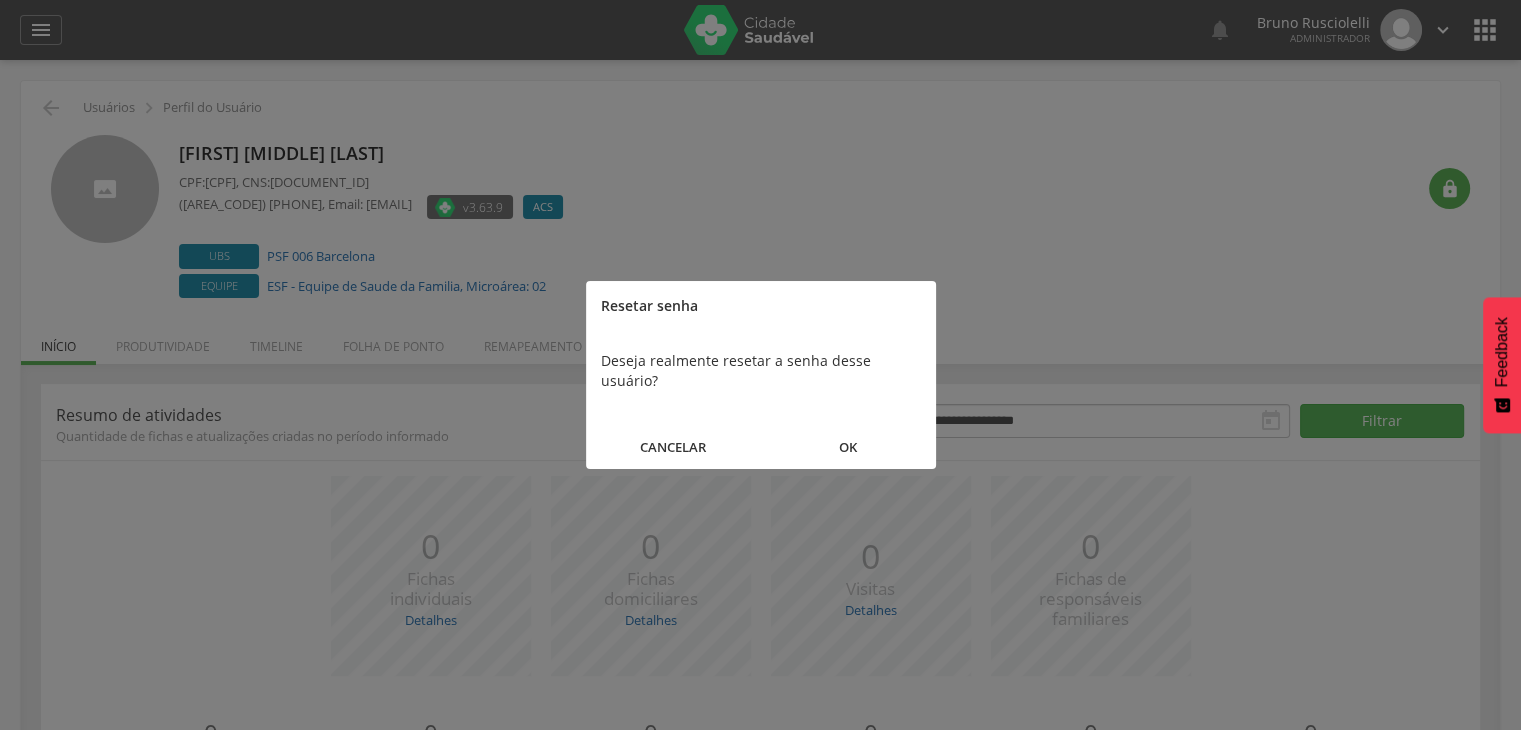 click on "OK" at bounding box center [848, 447] 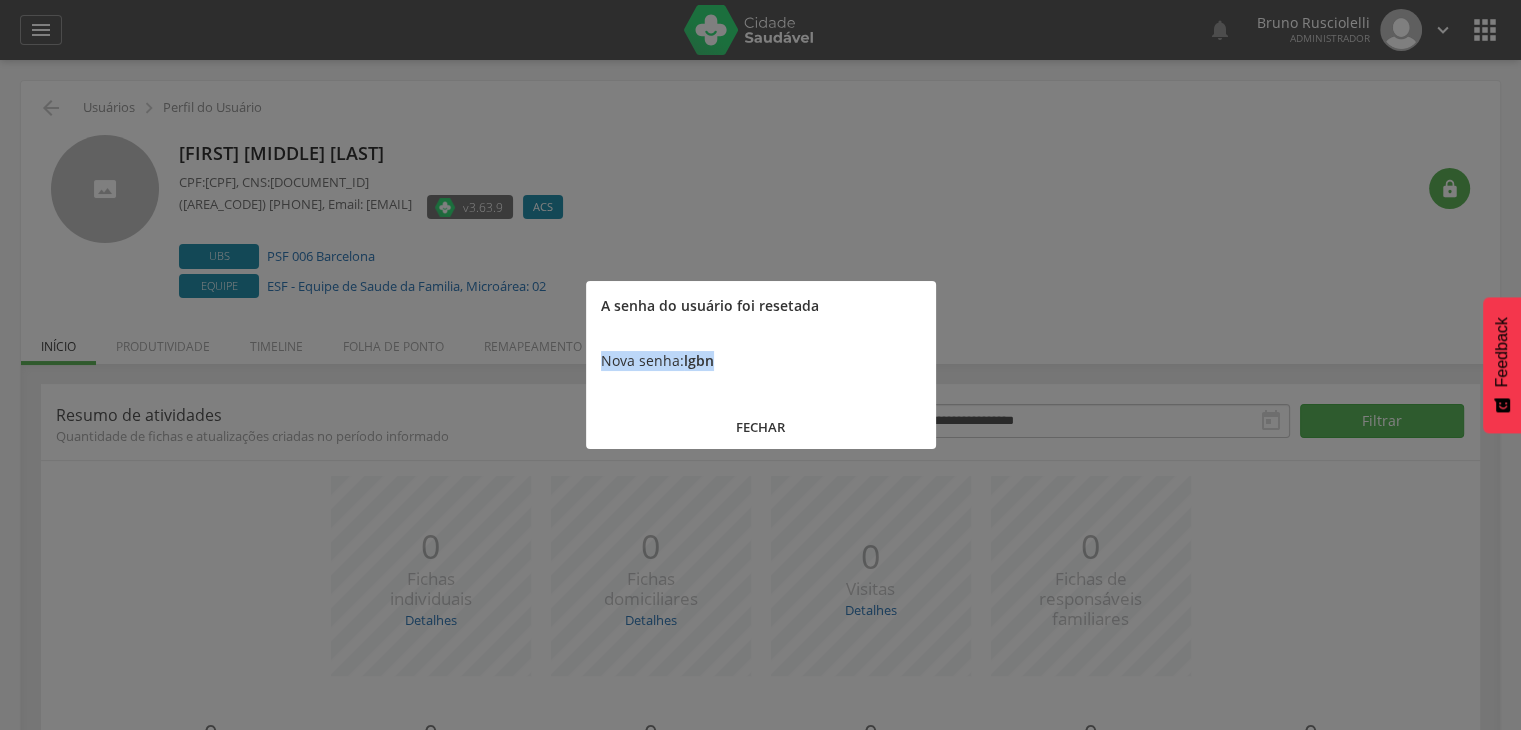drag, startPoint x: 720, startPoint y: 353, endPoint x: 602, endPoint y: 358, distance: 118.10589 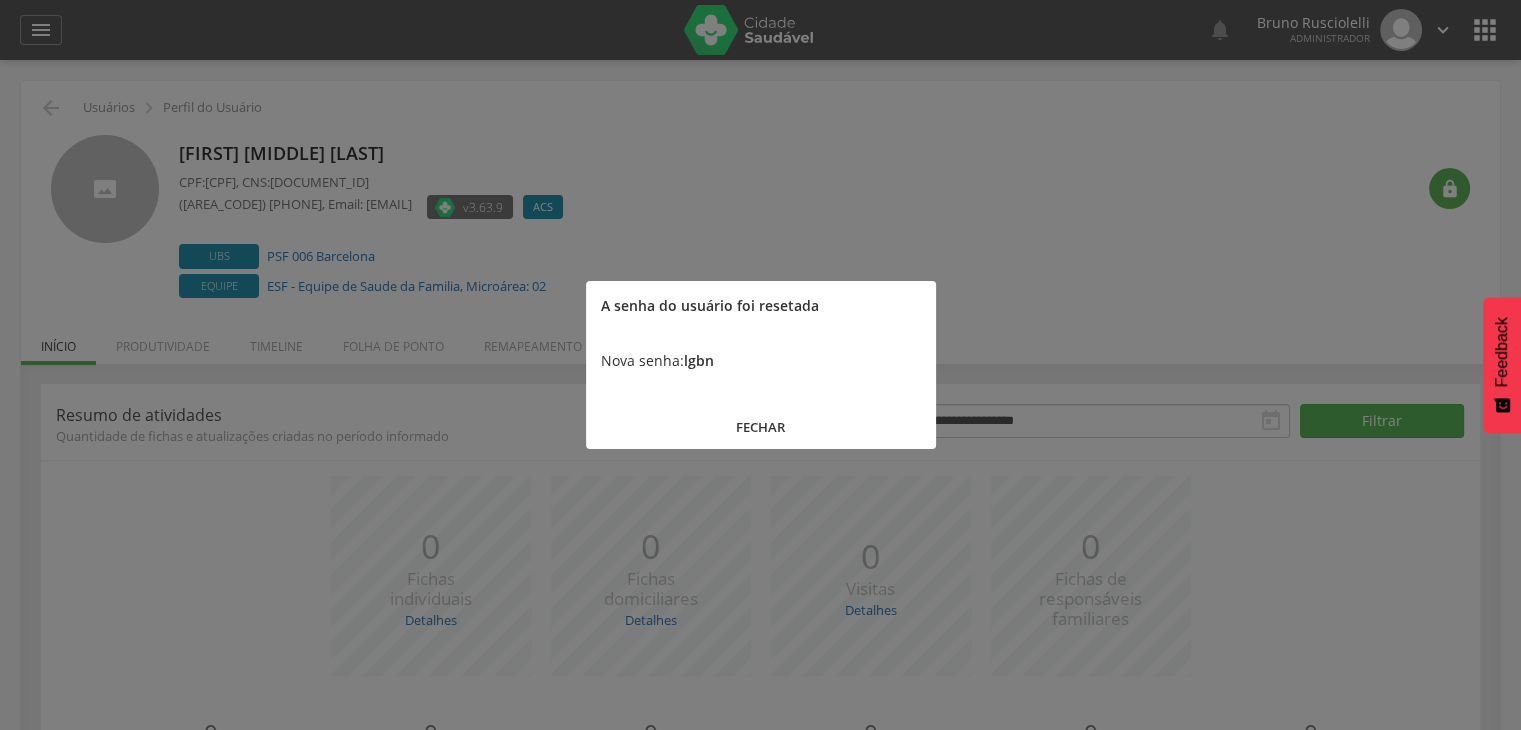 click on "FECHAR" at bounding box center (761, 427) 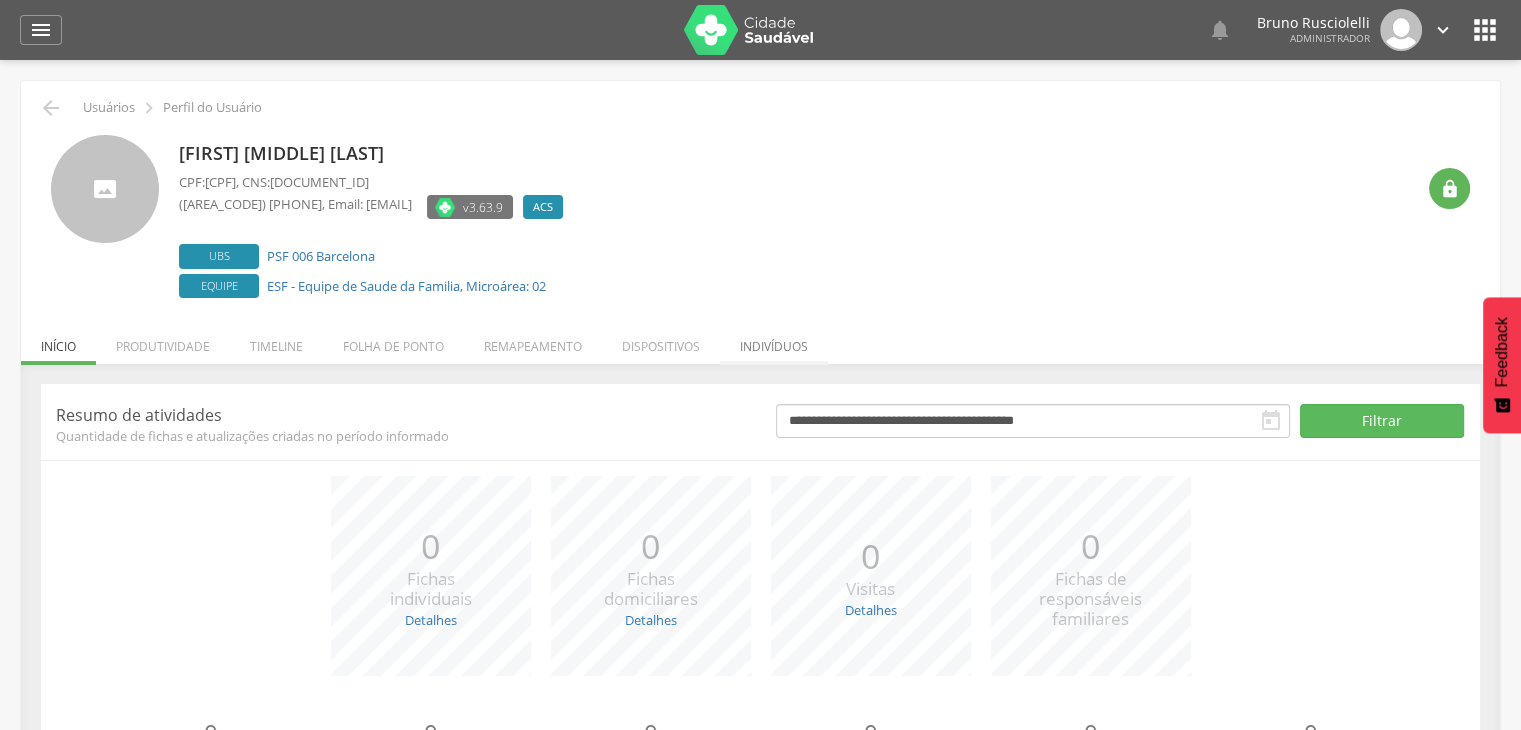 click on "Indivíduos" at bounding box center (774, 341) 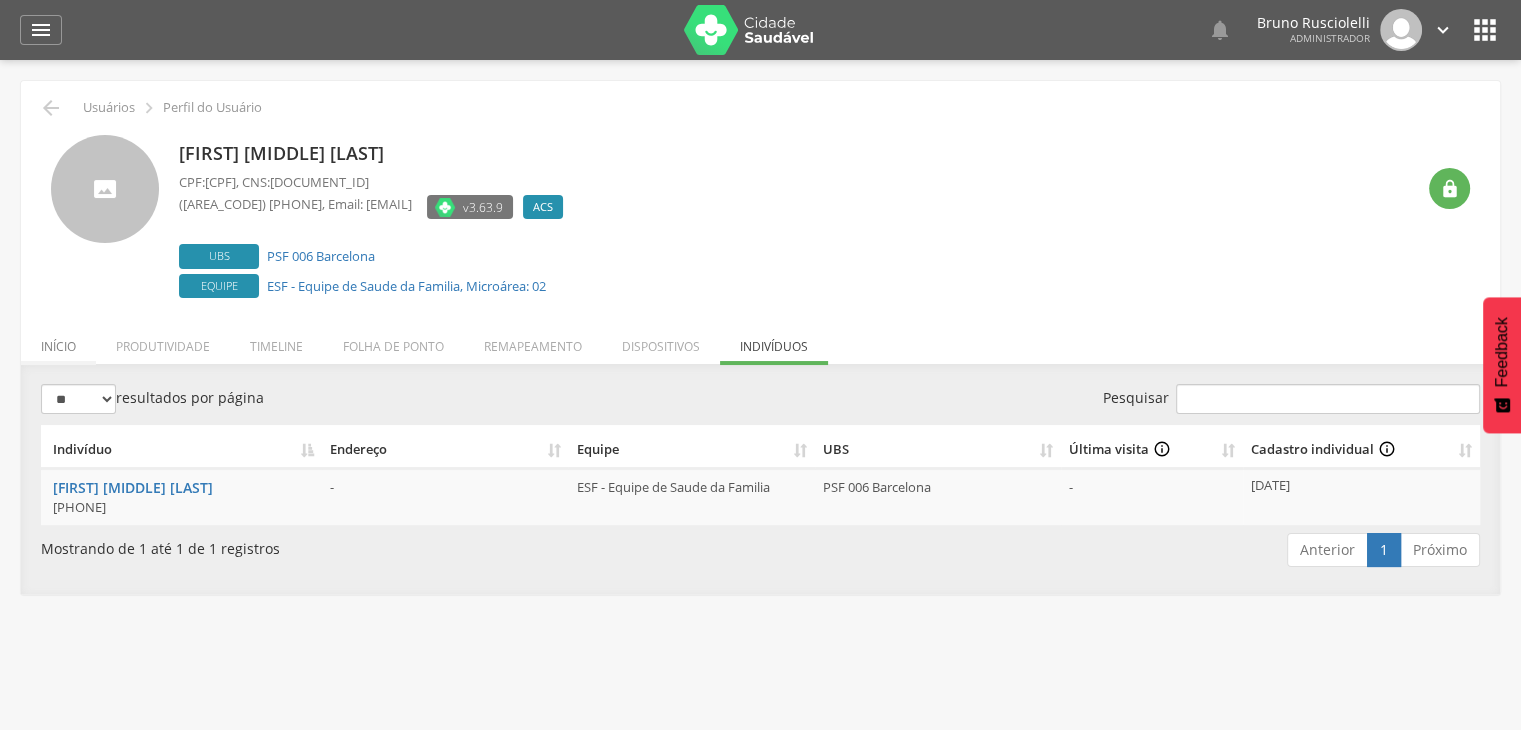 click on "Início" at bounding box center (58, 341) 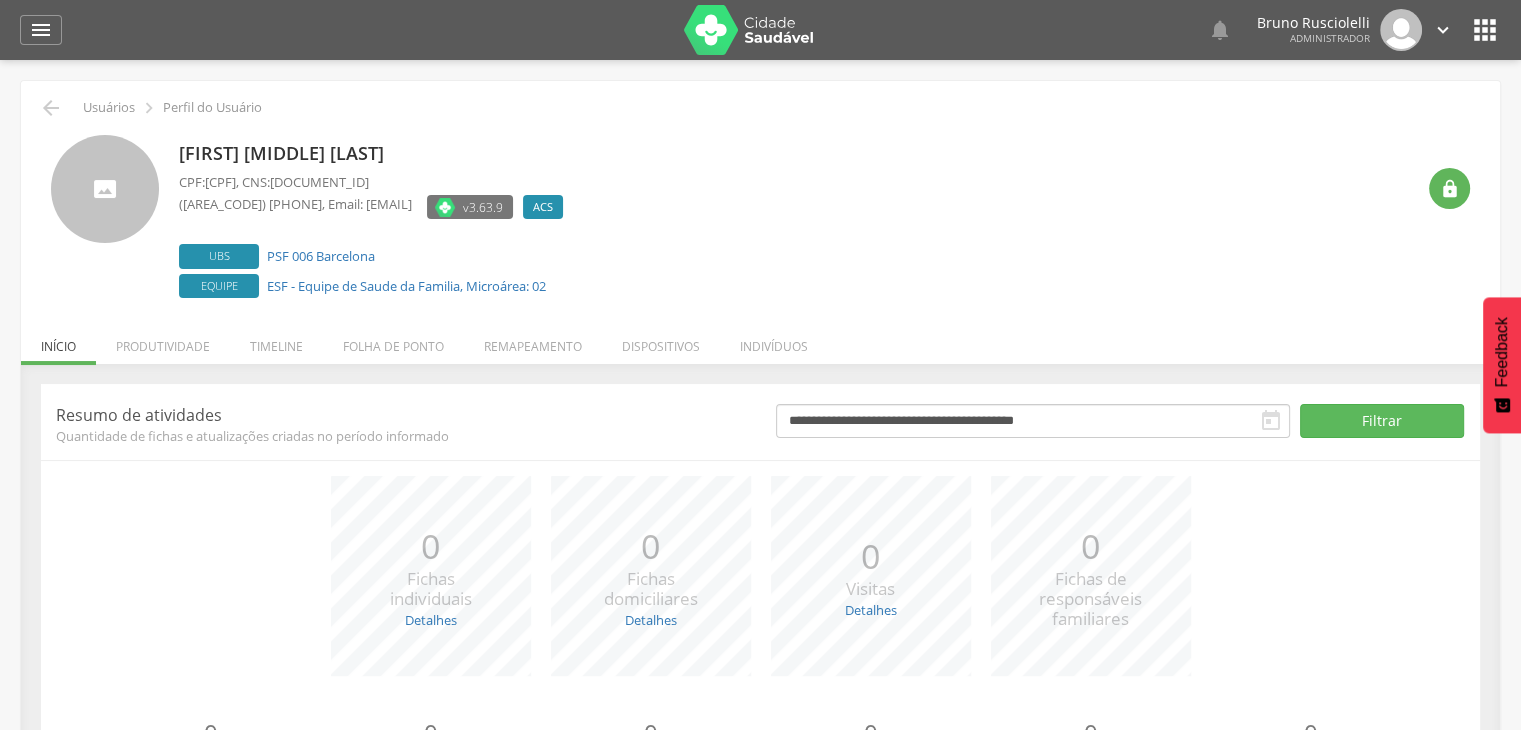click on "Indivíduos" at bounding box center [774, 341] 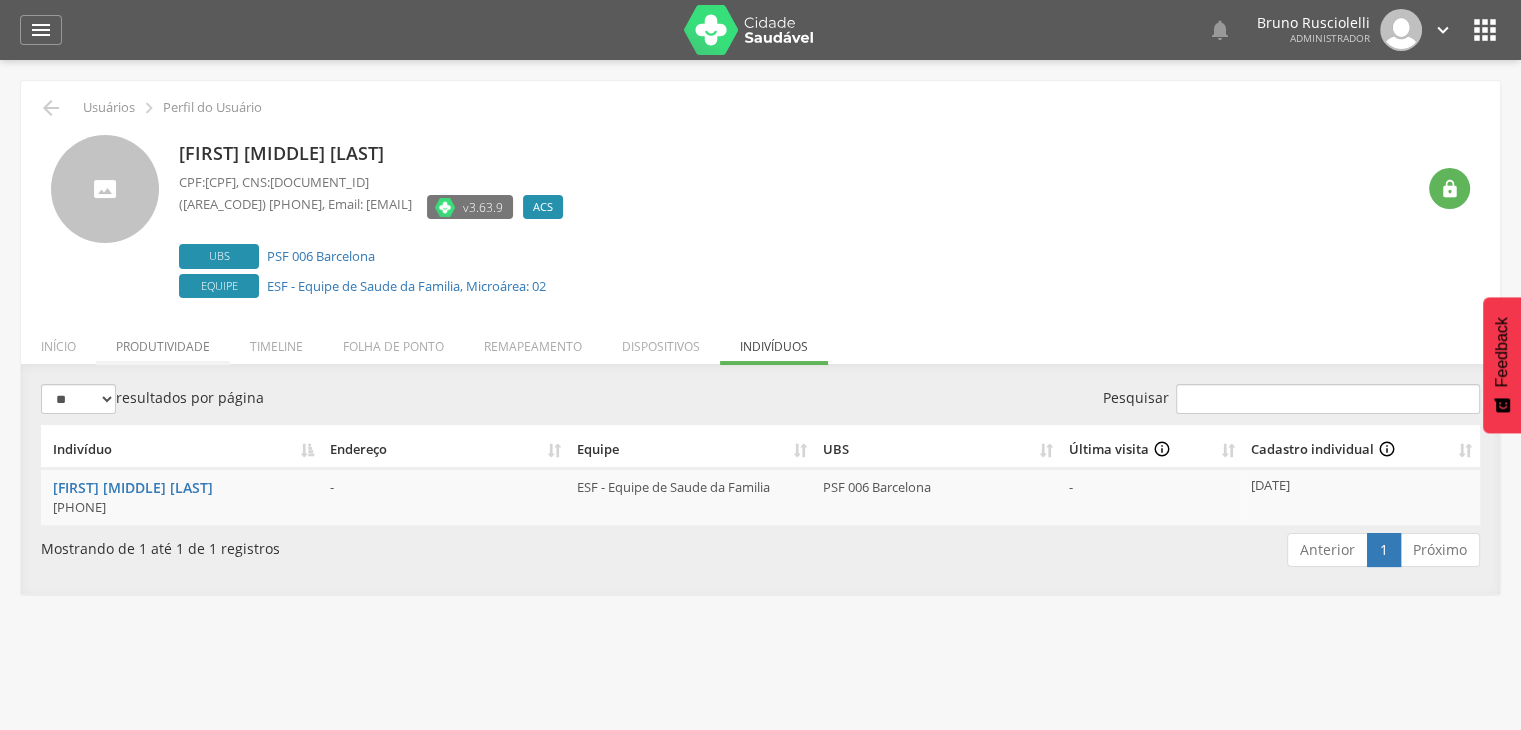 click on "Produtividade" at bounding box center [163, 341] 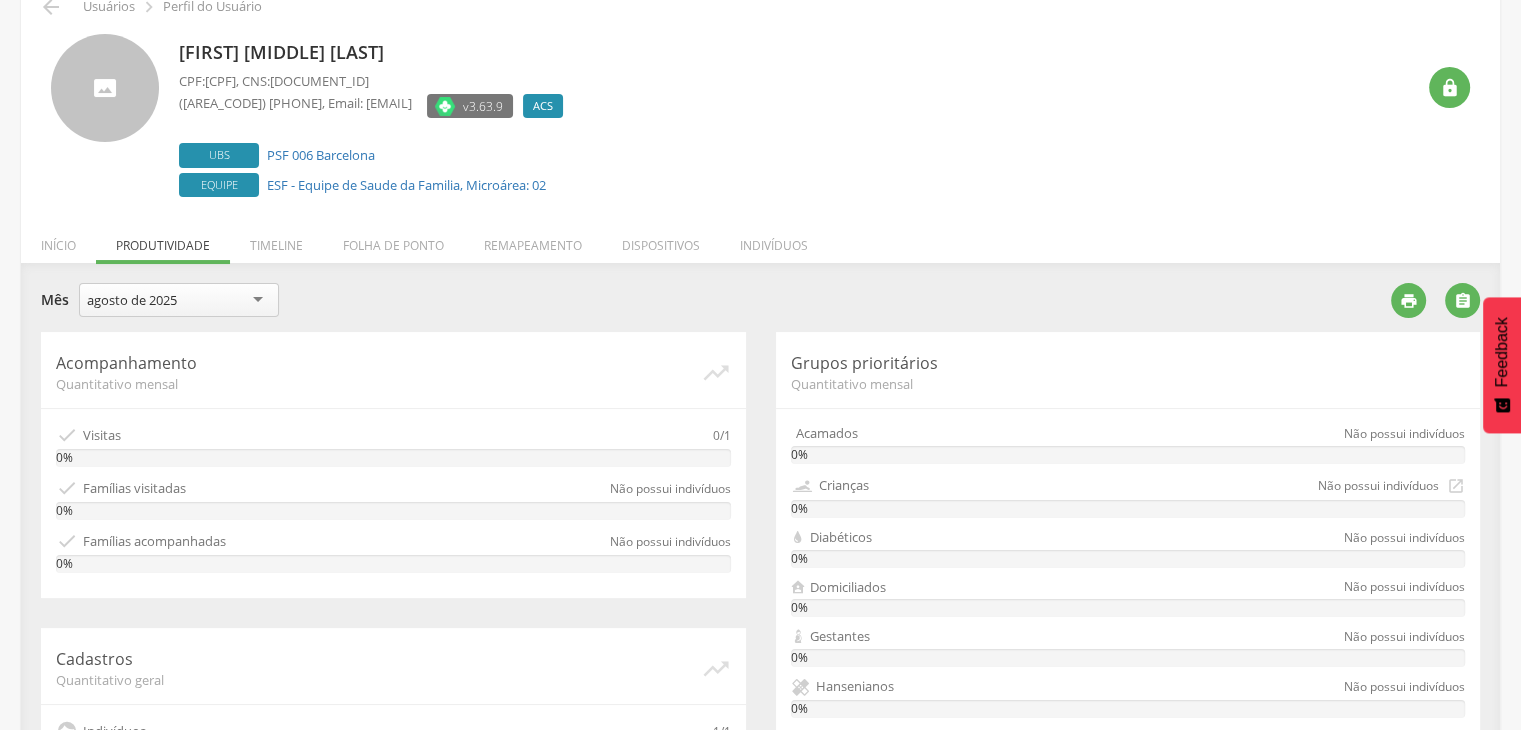 click on "Início" at bounding box center [58, 240] 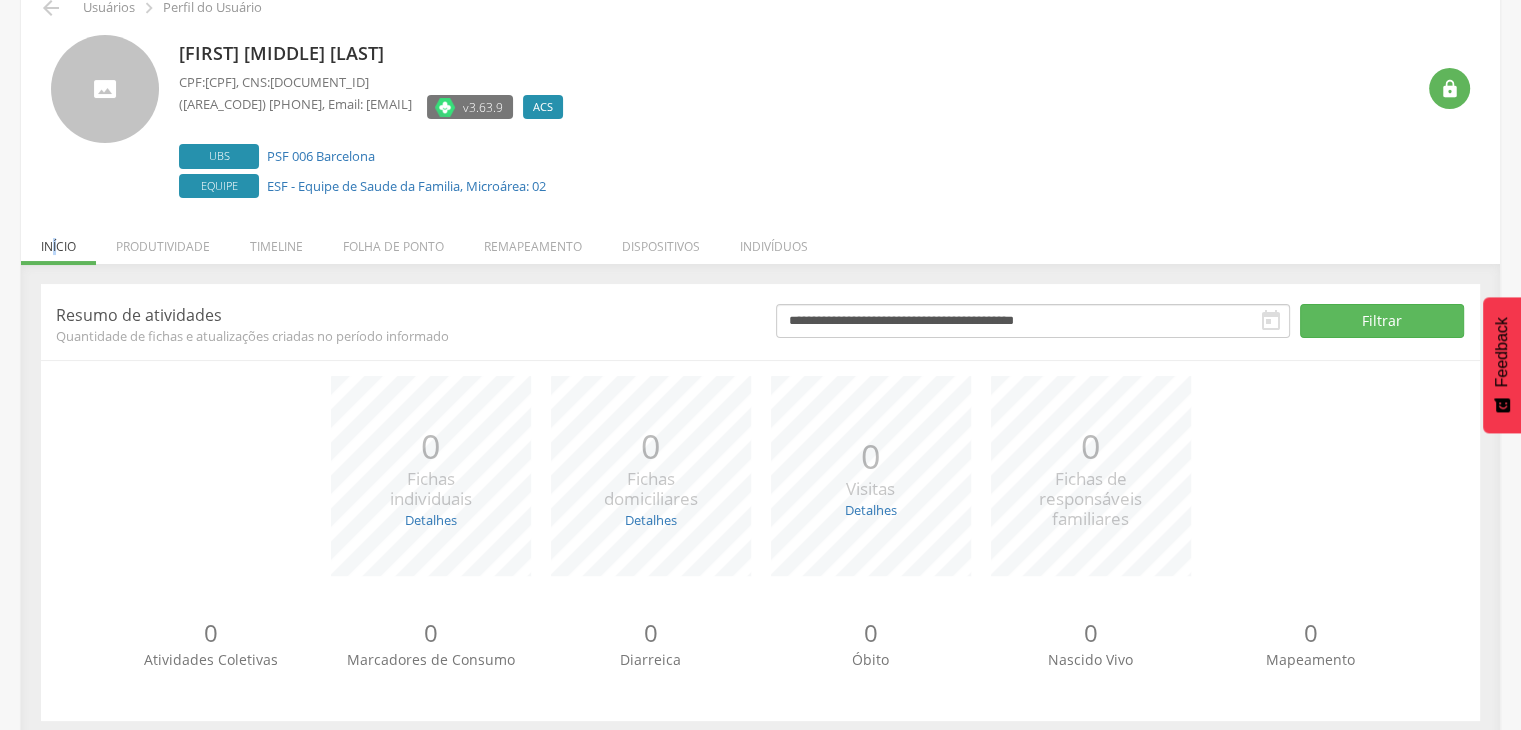 scroll, scrollTop: 100, scrollLeft: 0, axis: vertical 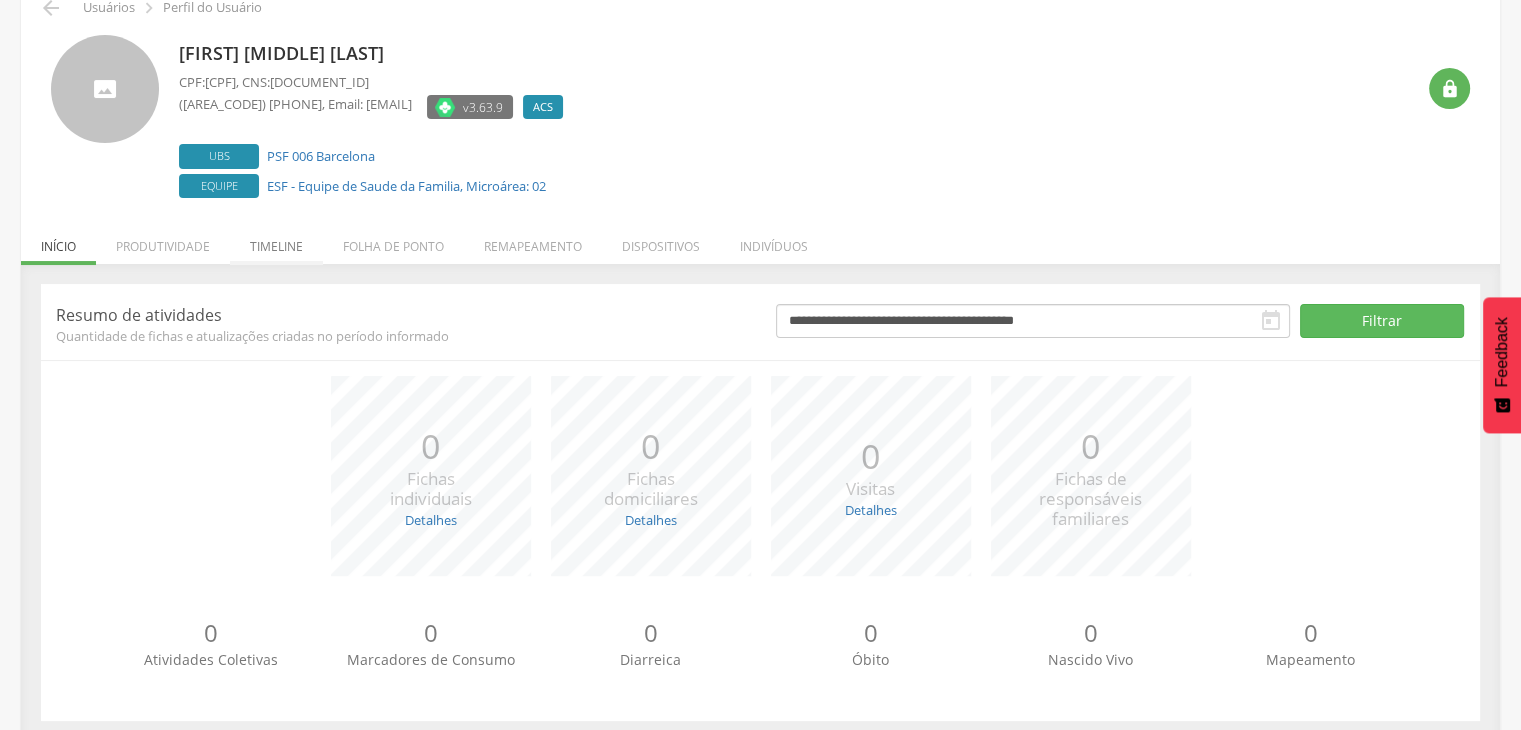 click on "Timeline" at bounding box center [276, 241] 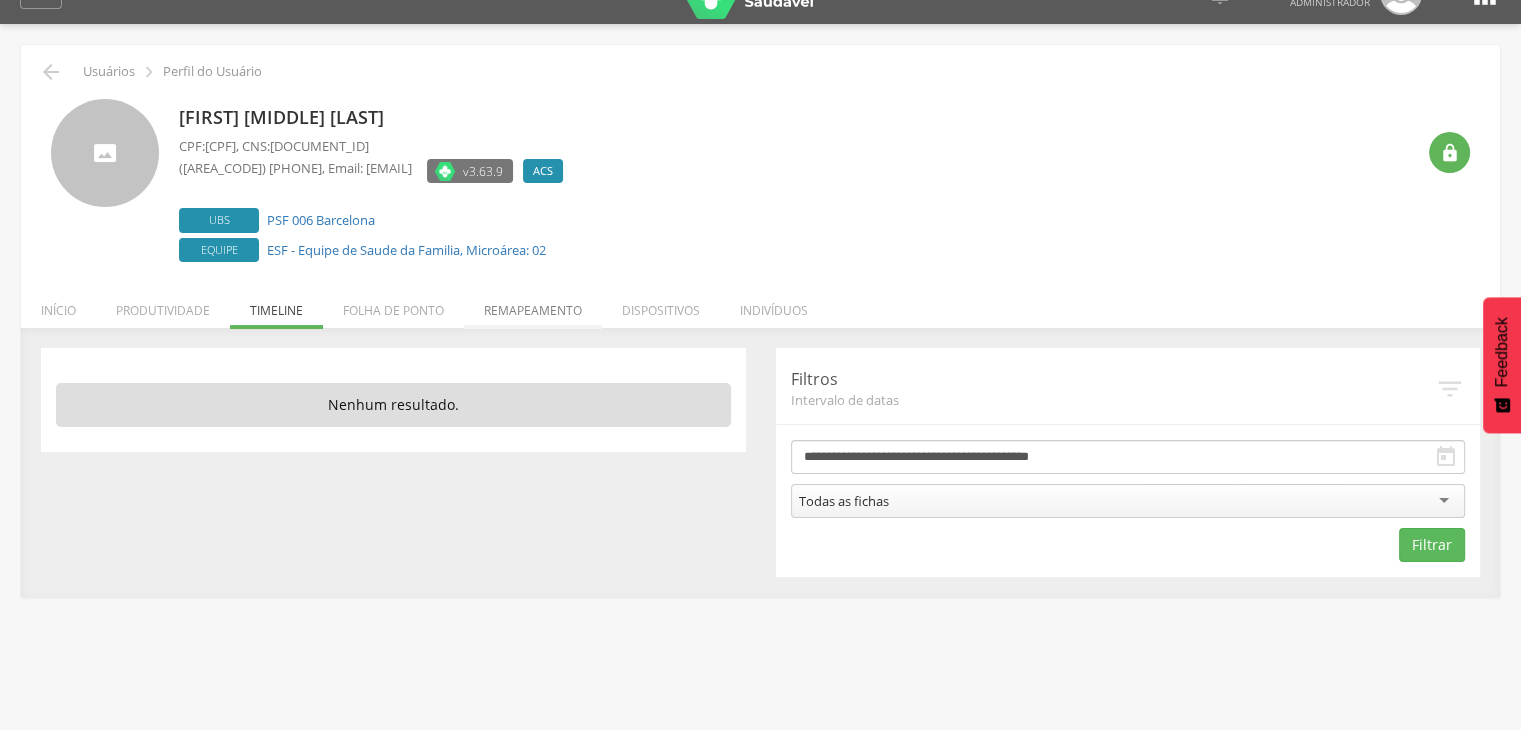 scroll, scrollTop: 0, scrollLeft: 0, axis: both 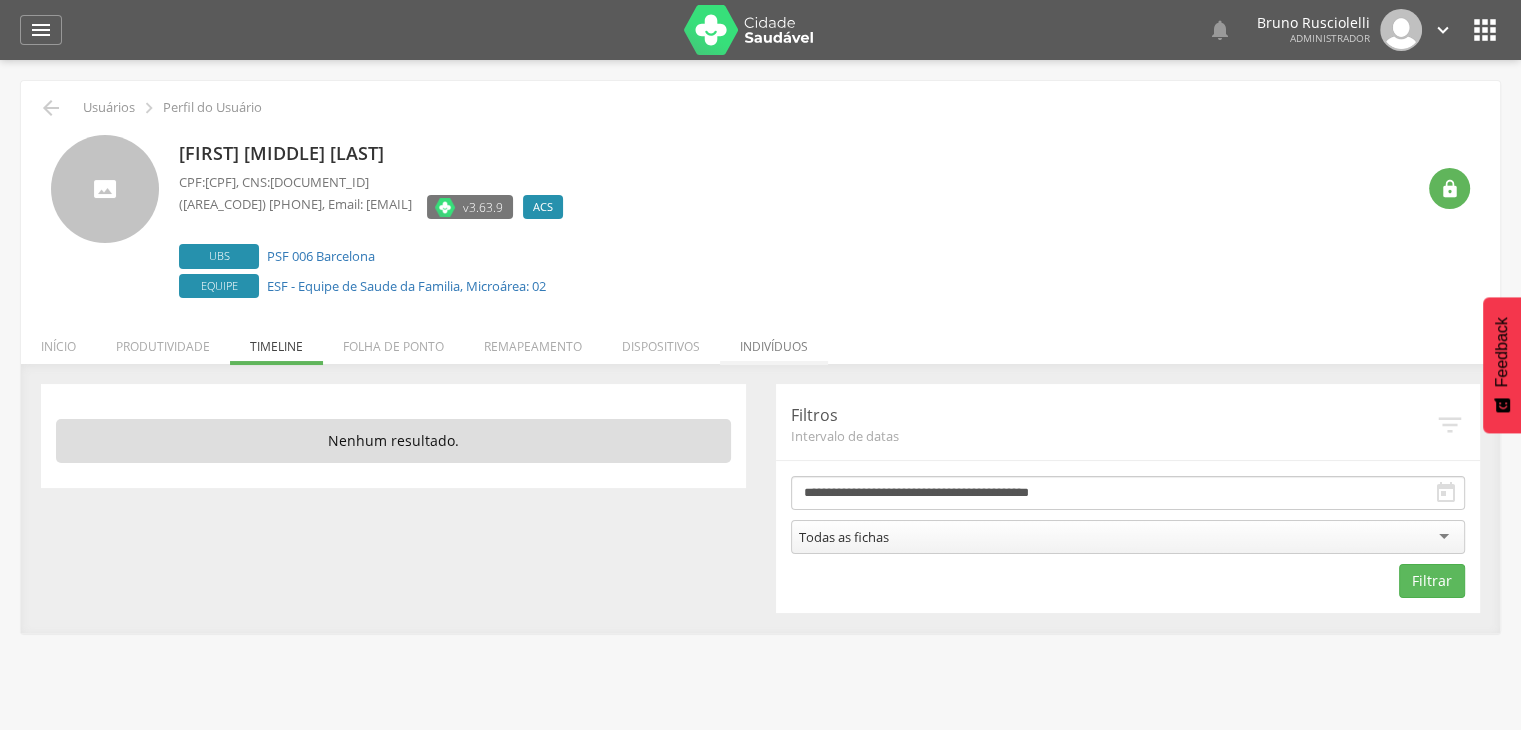 click on "Indivíduos" at bounding box center [774, 341] 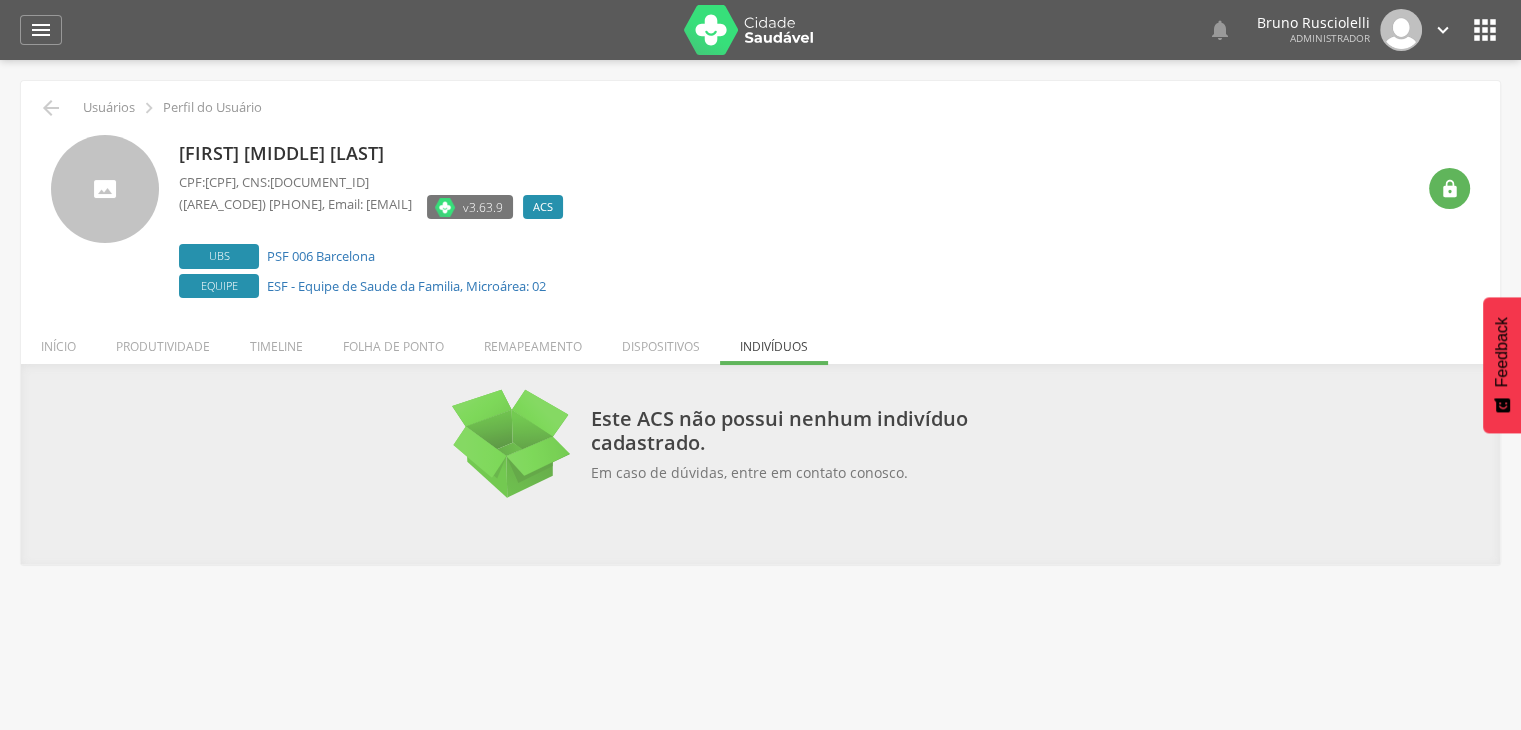 click on "Timeline" at bounding box center (276, 341) 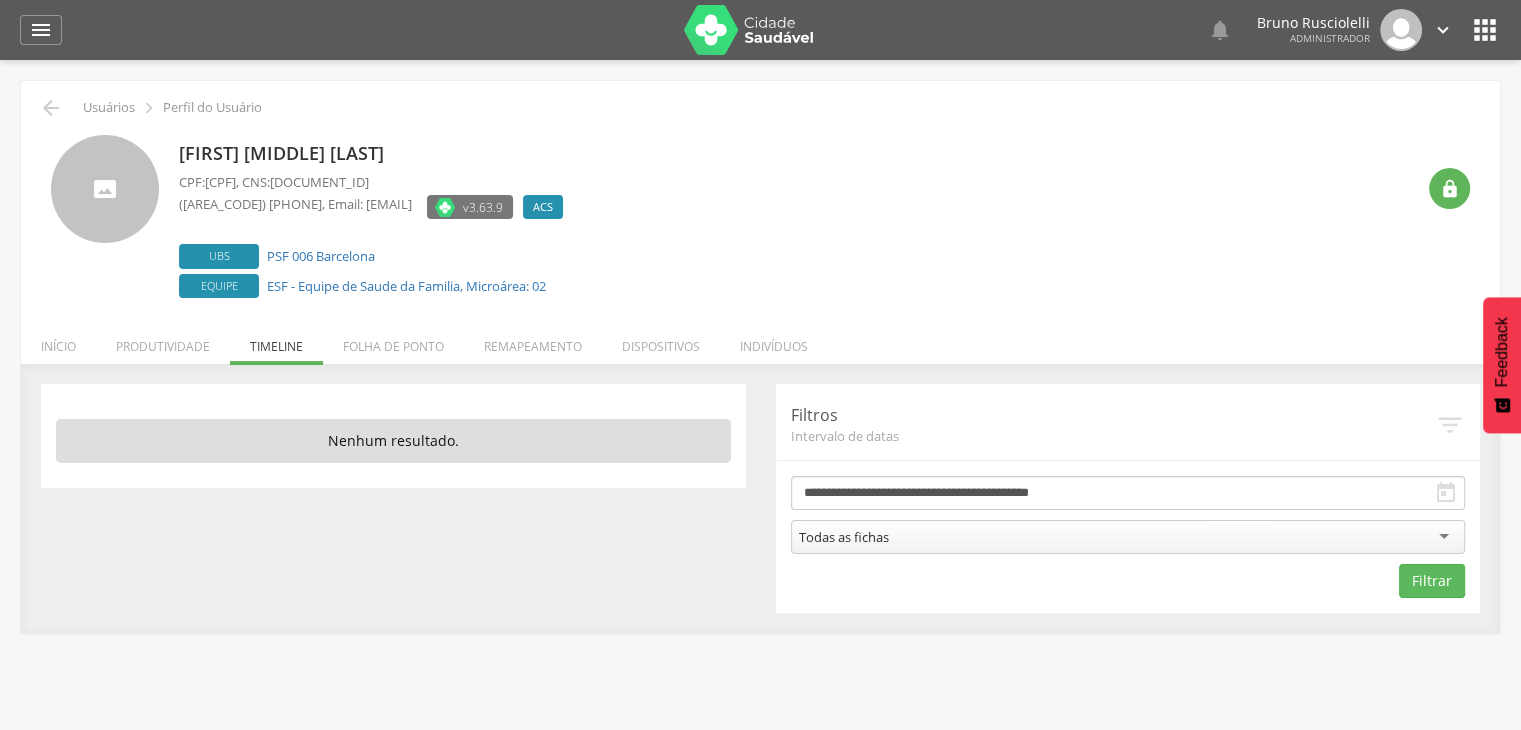 click on "Produtividade" at bounding box center (163, 341) 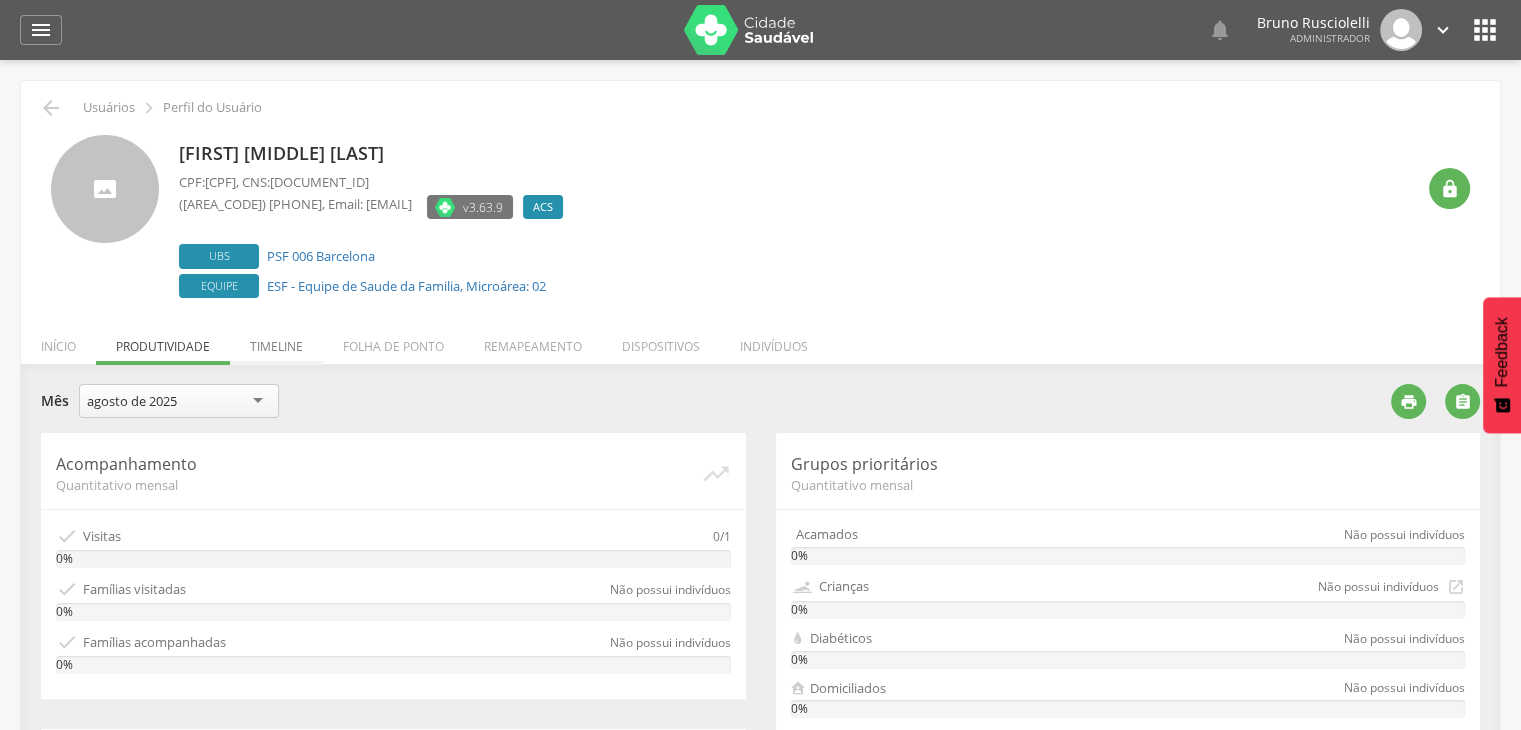 click on "Timeline" at bounding box center (276, 341) 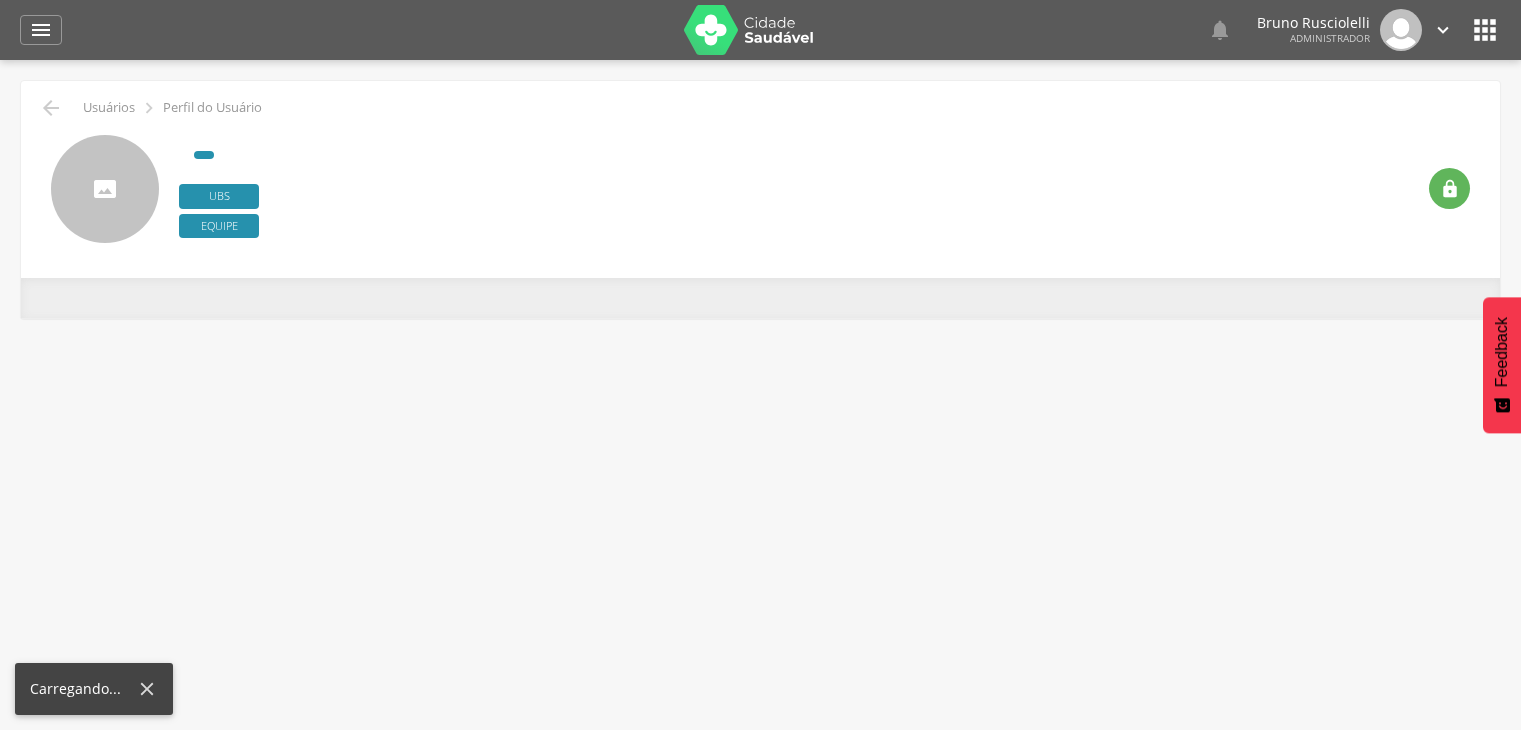 scroll, scrollTop: 0, scrollLeft: 0, axis: both 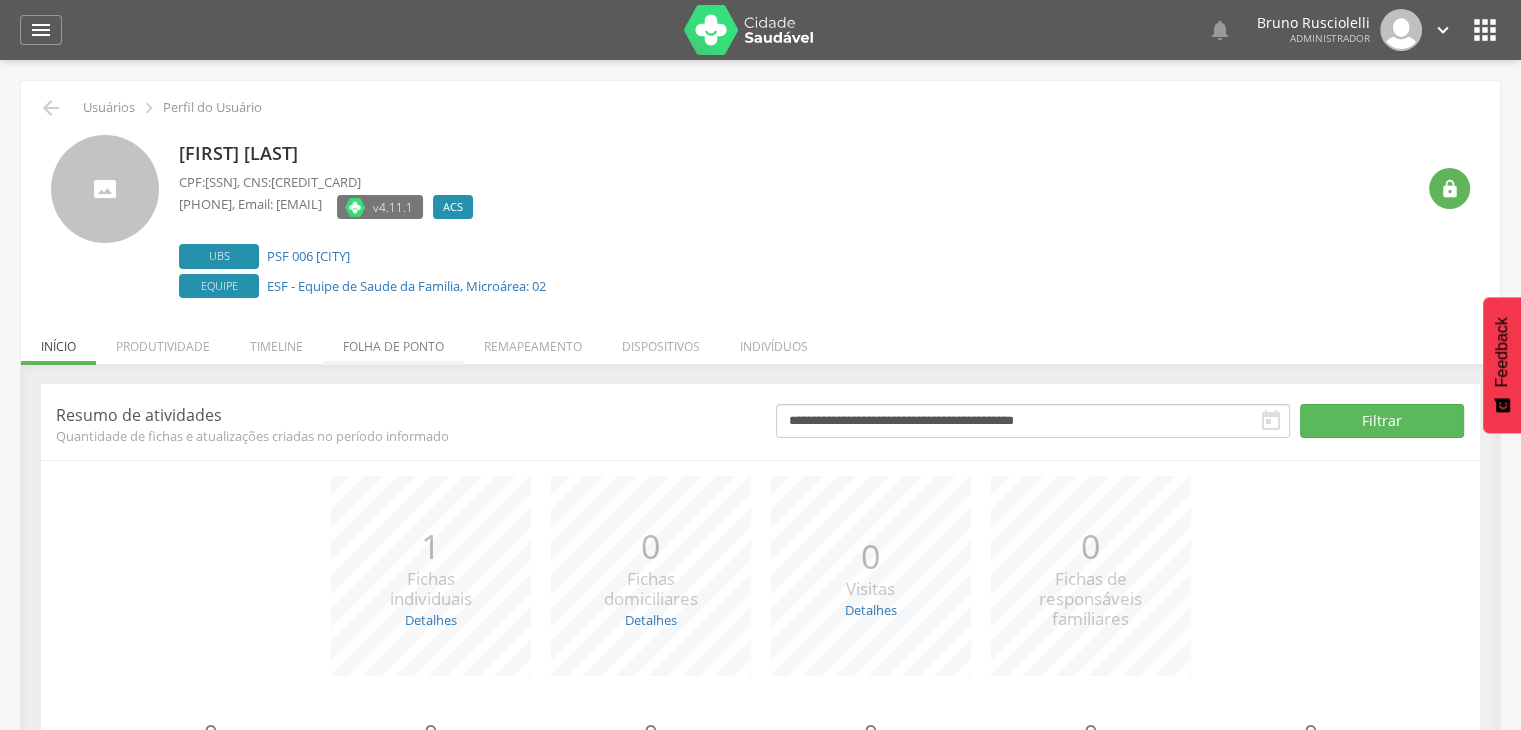 click on "Folha de ponto" at bounding box center (393, 341) 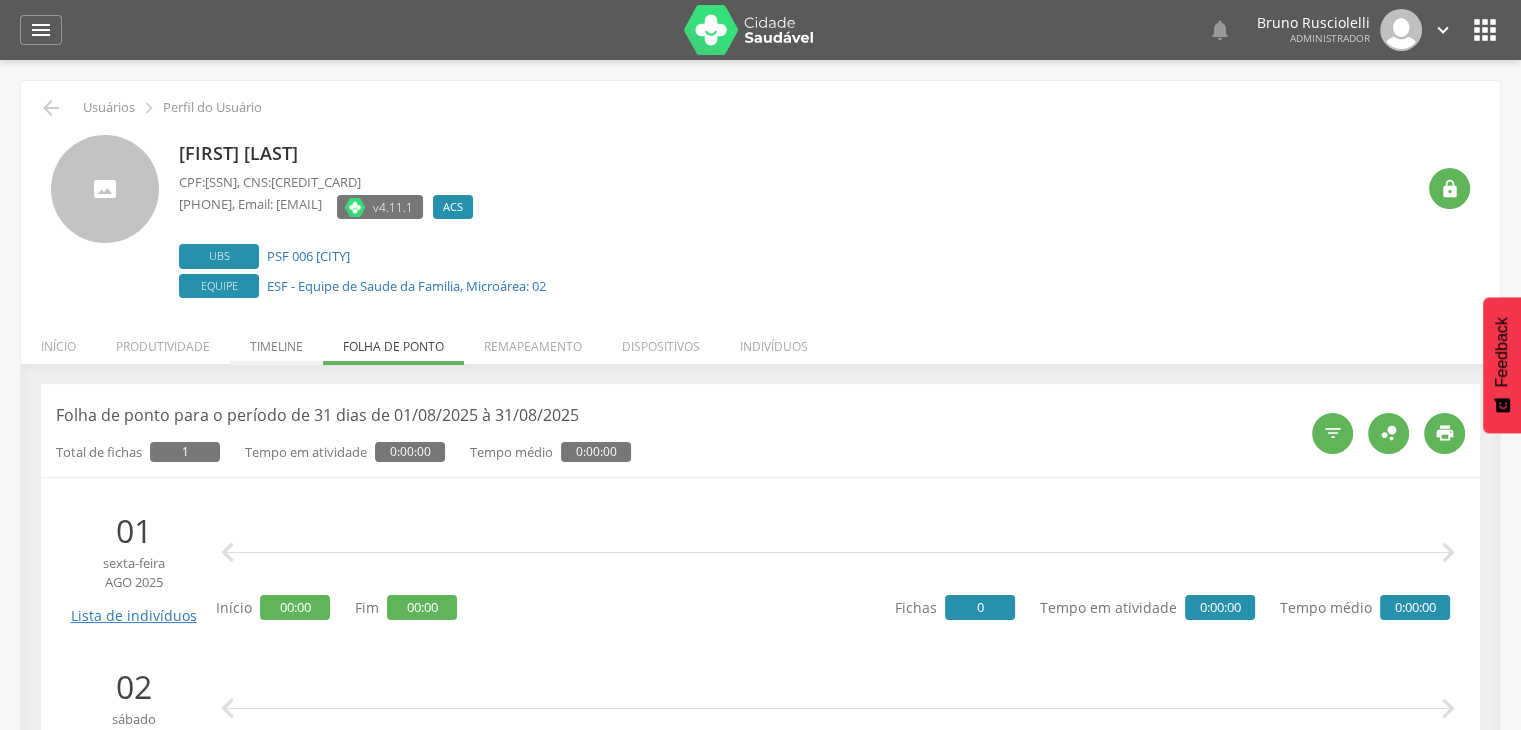 click on "Timeline" at bounding box center (276, 341) 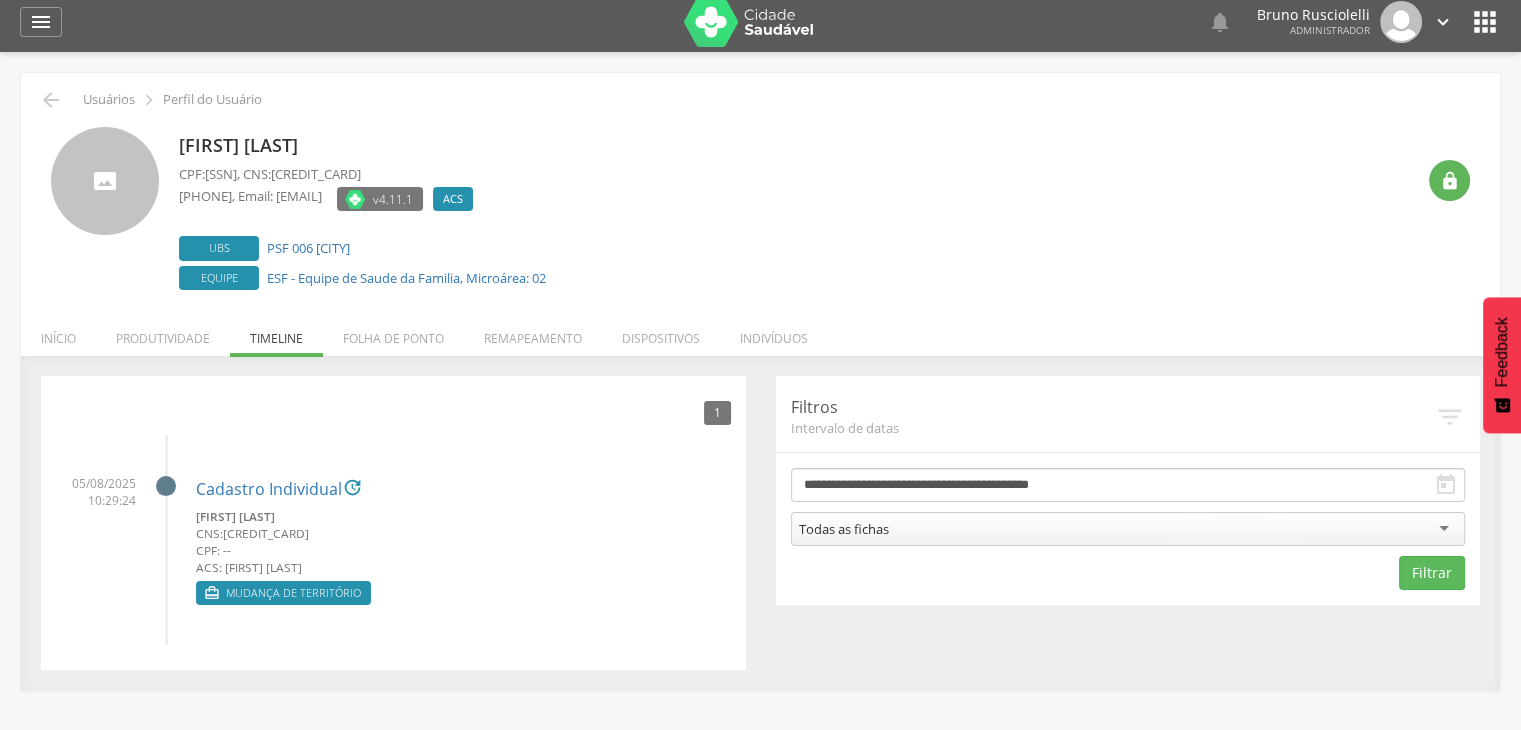 scroll, scrollTop: 0, scrollLeft: 0, axis: both 